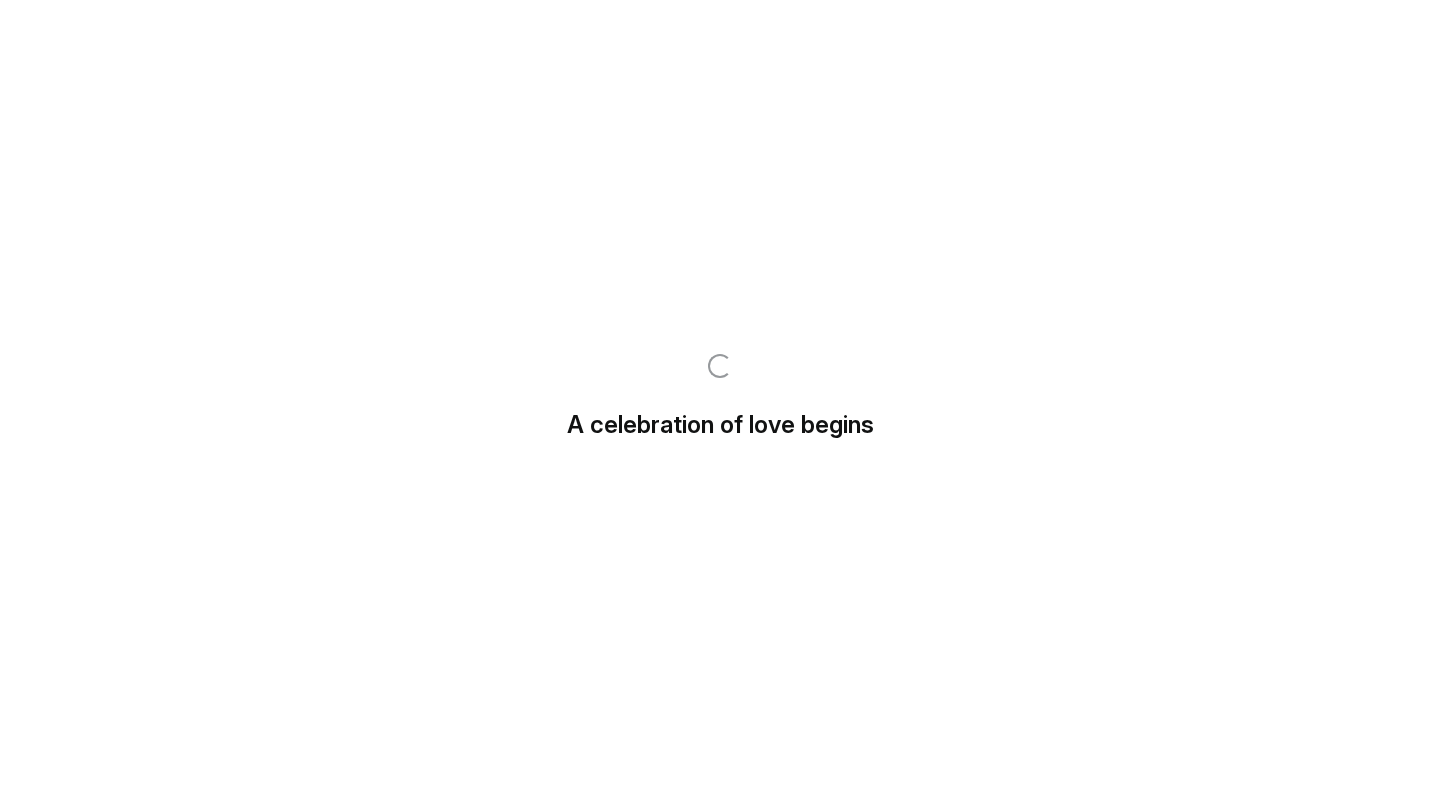 scroll, scrollTop: 0, scrollLeft: 0, axis: both 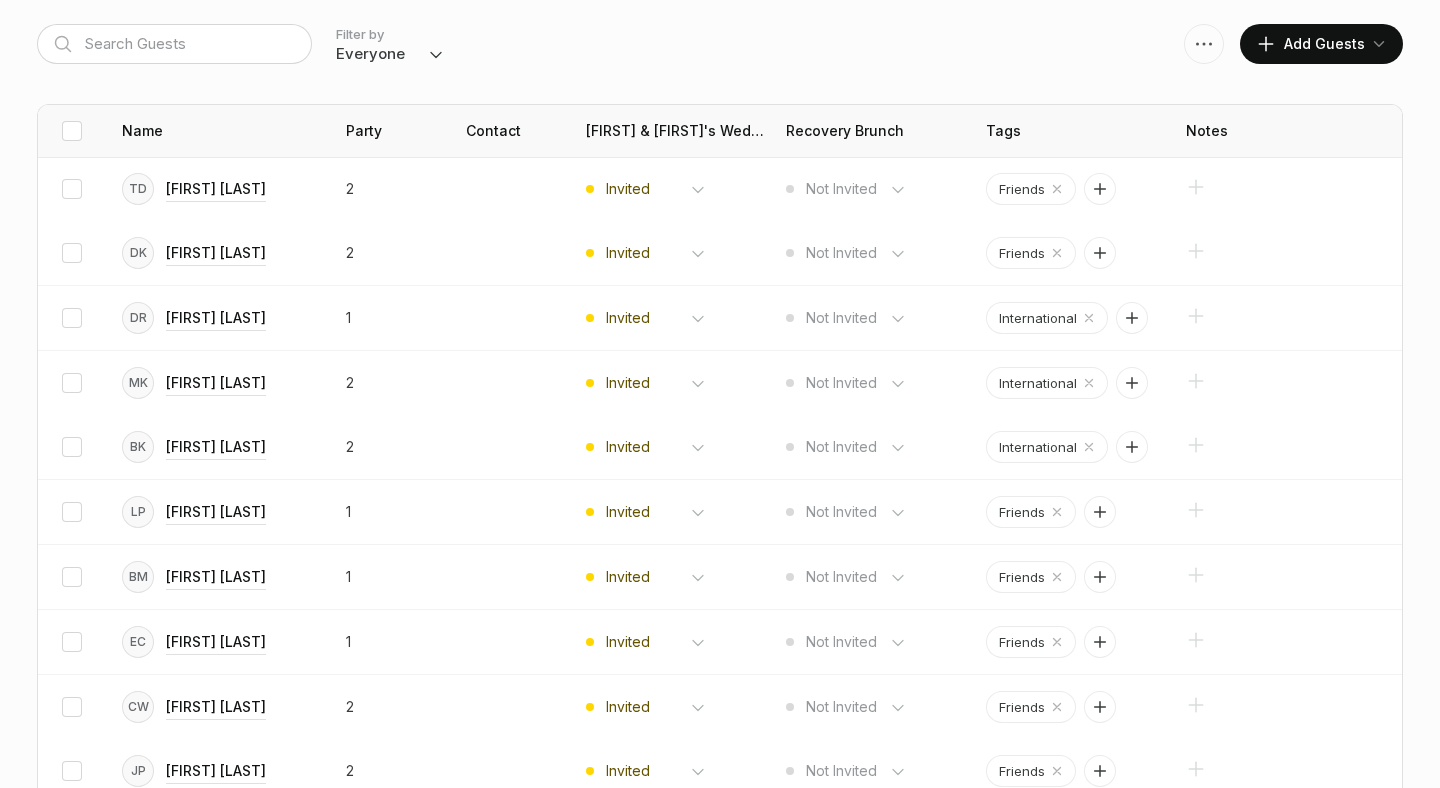 click on "All Events
Filter by
Everyone
Attending
Declined
Awaiting
Not Invited
Add Guests" at bounding box center (720, 14) 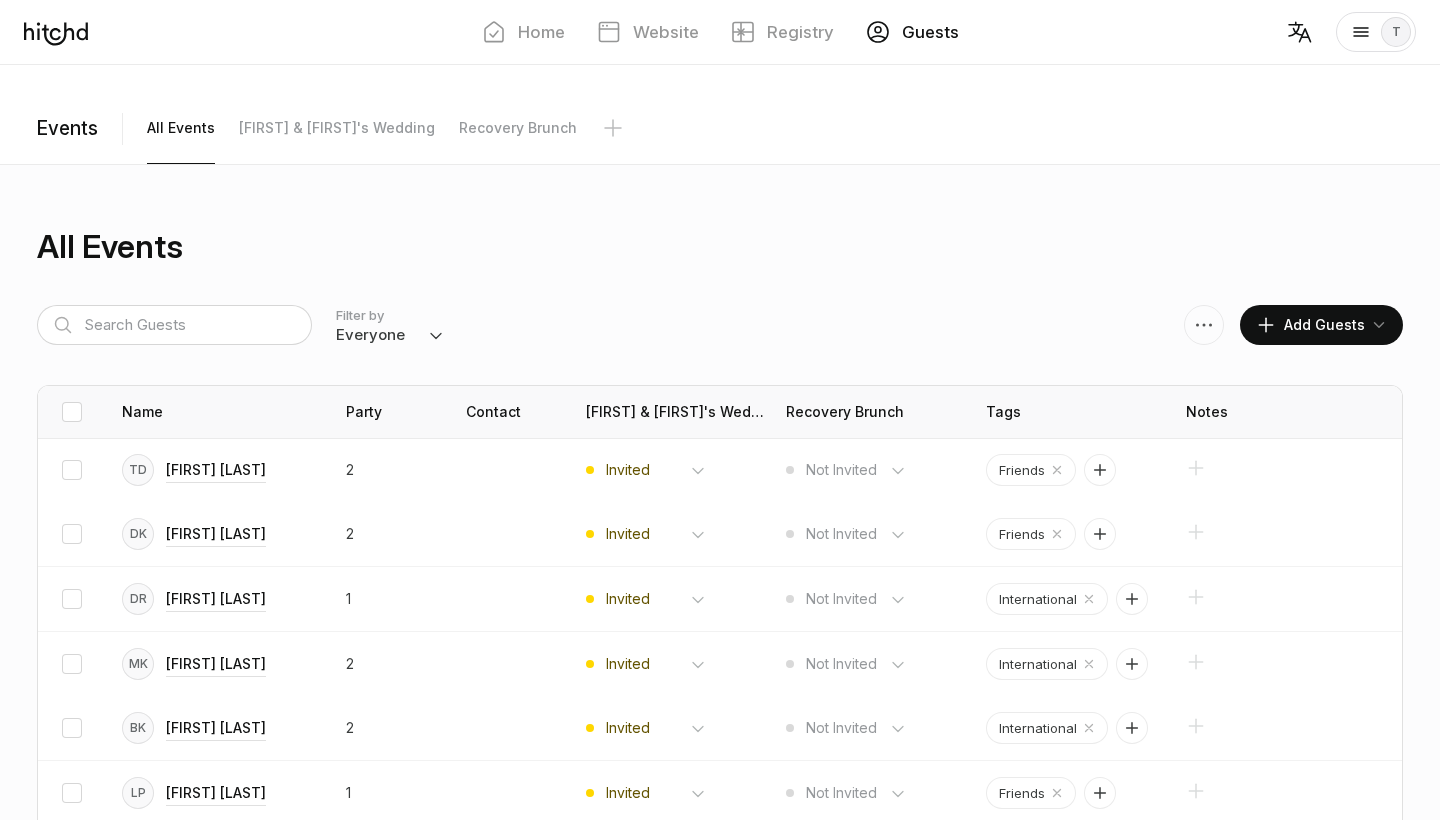 scroll, scrollTop: 0, scrollLeft: 0, axis: both 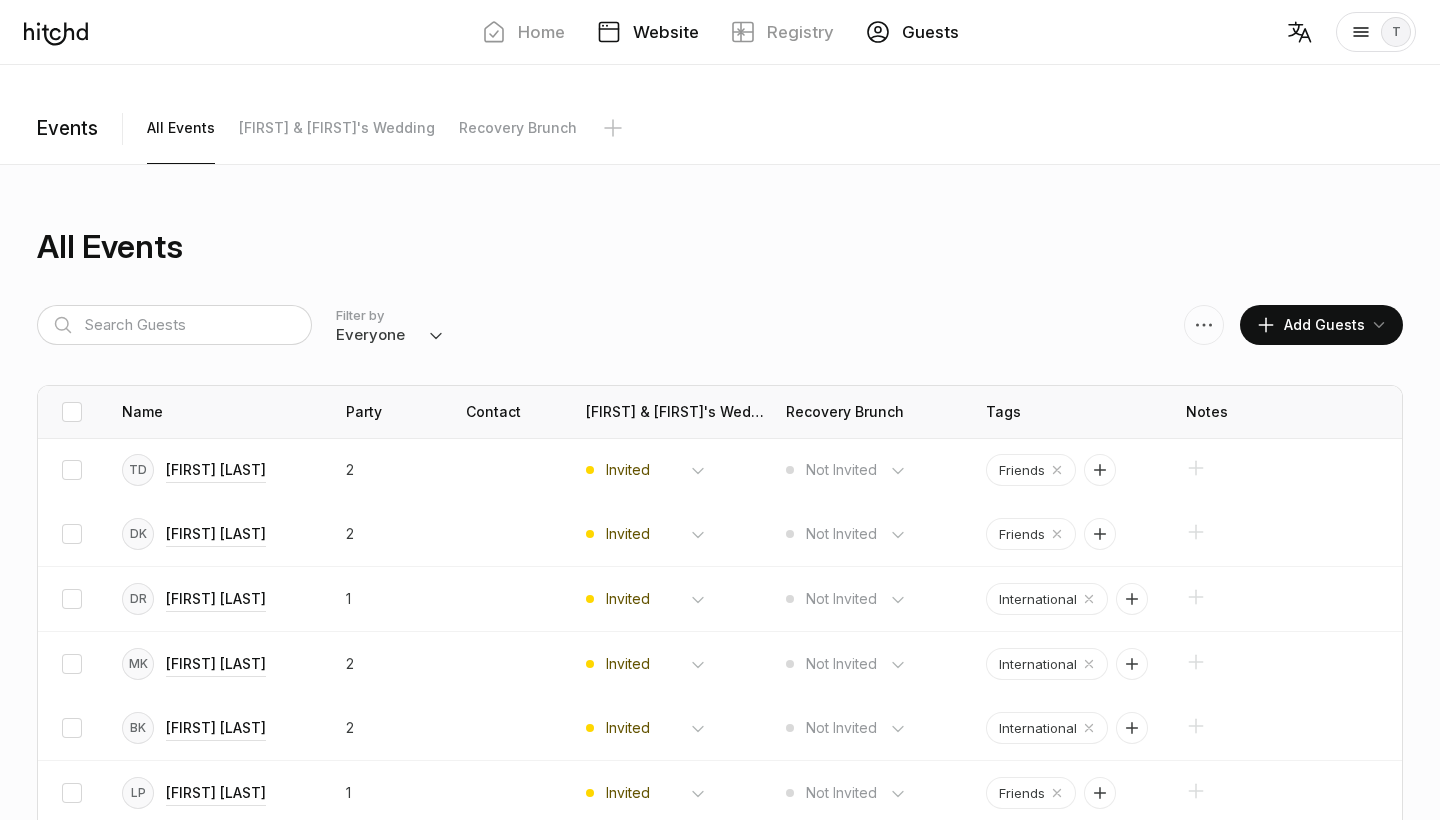 click on "Website" at bounding box center (666, 32) 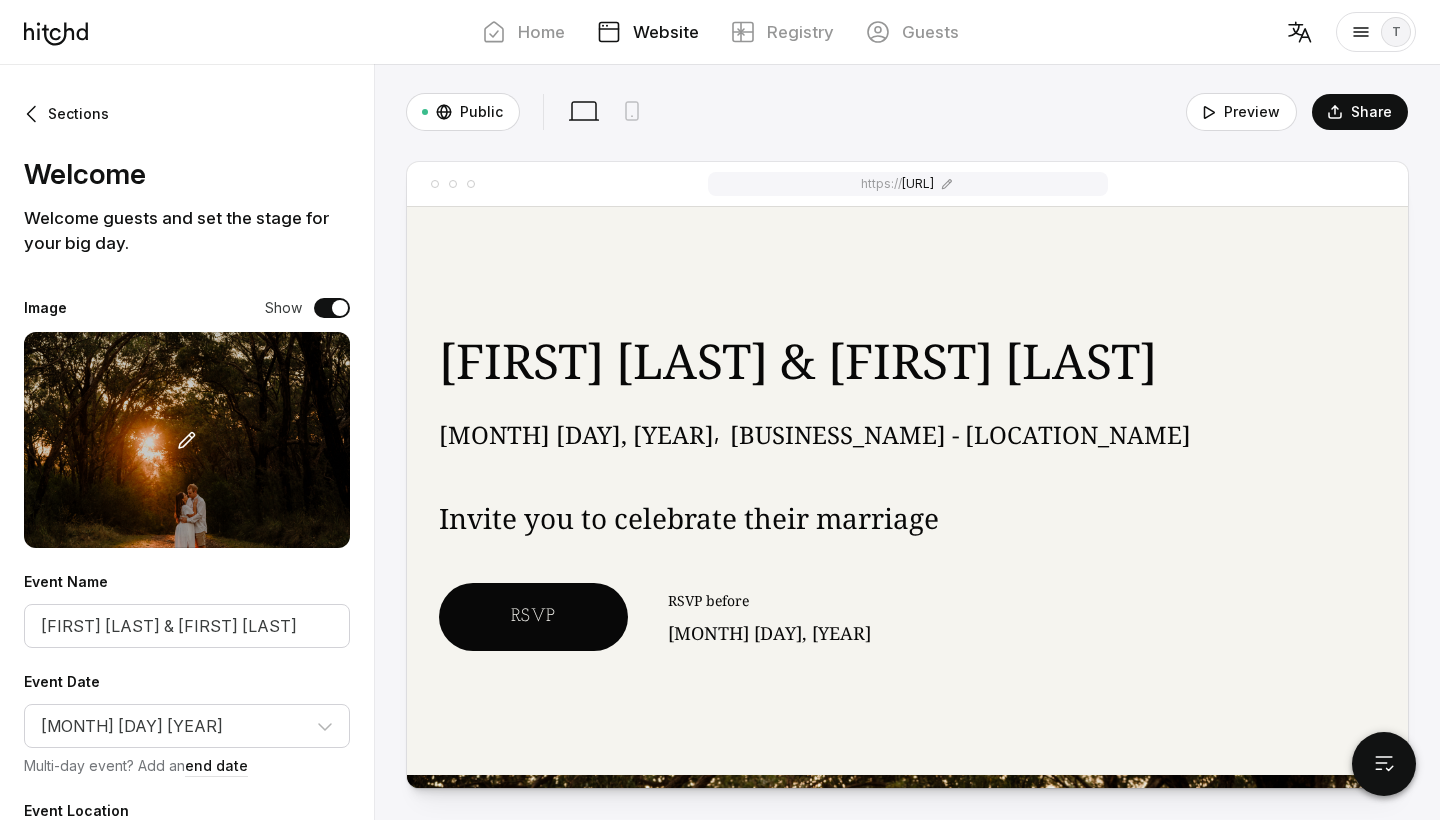 scroll, scrollTop: 0, scrollLeft: 0, axis: both 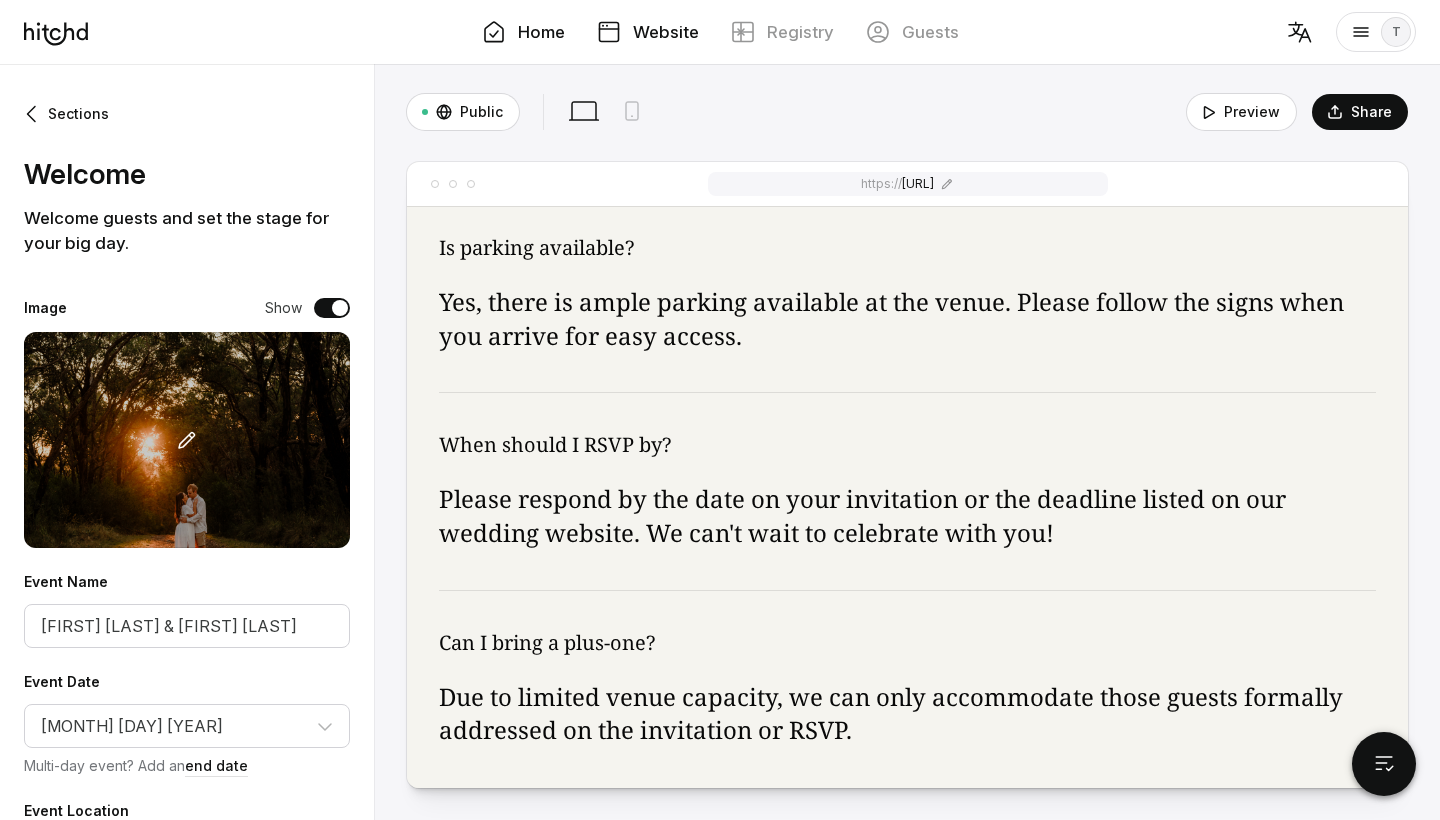 click on "Home" at bounding box center [541, 32] 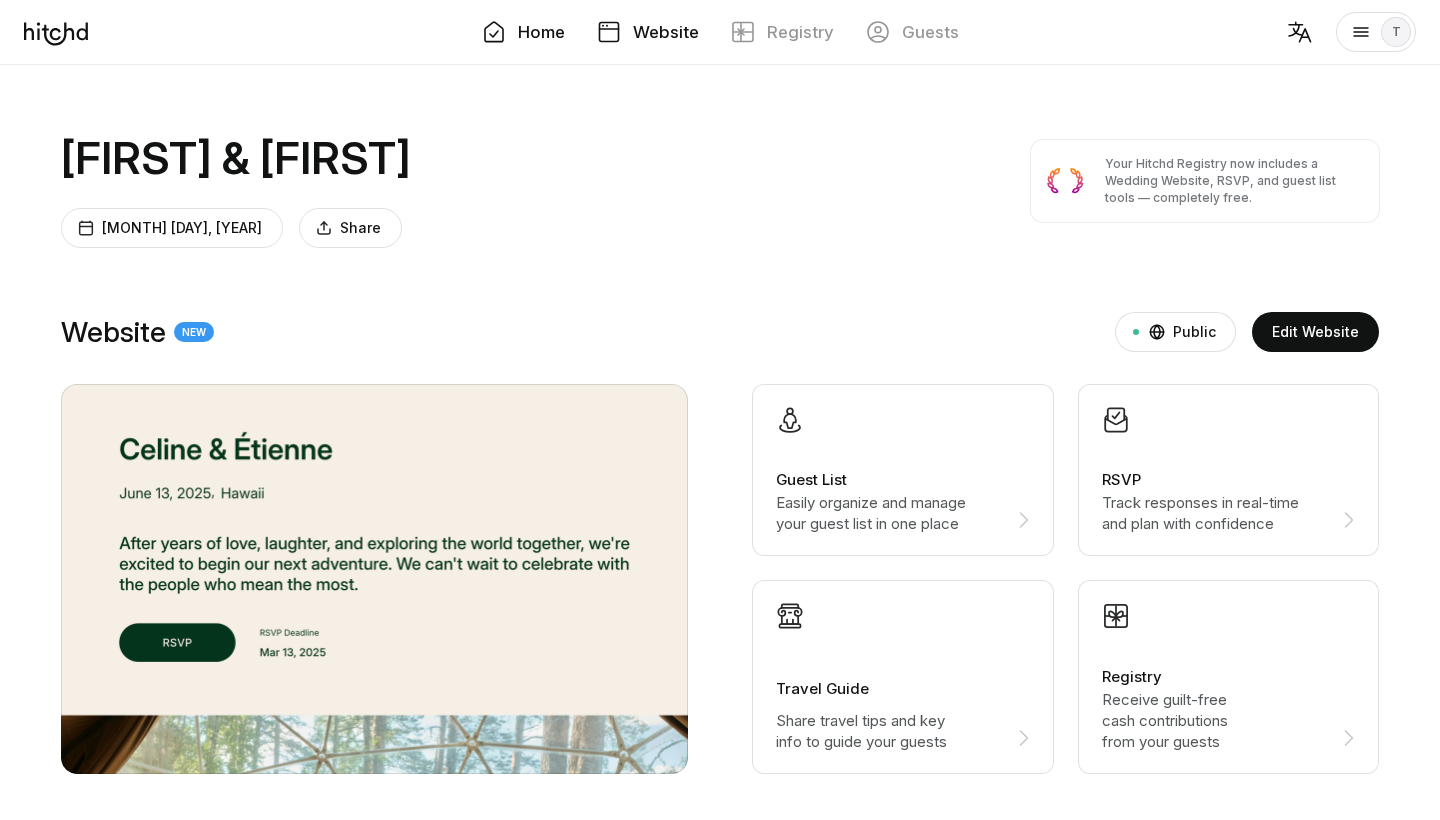 scroll, scrollTop: 0, scrollLeft: 0, axis: both 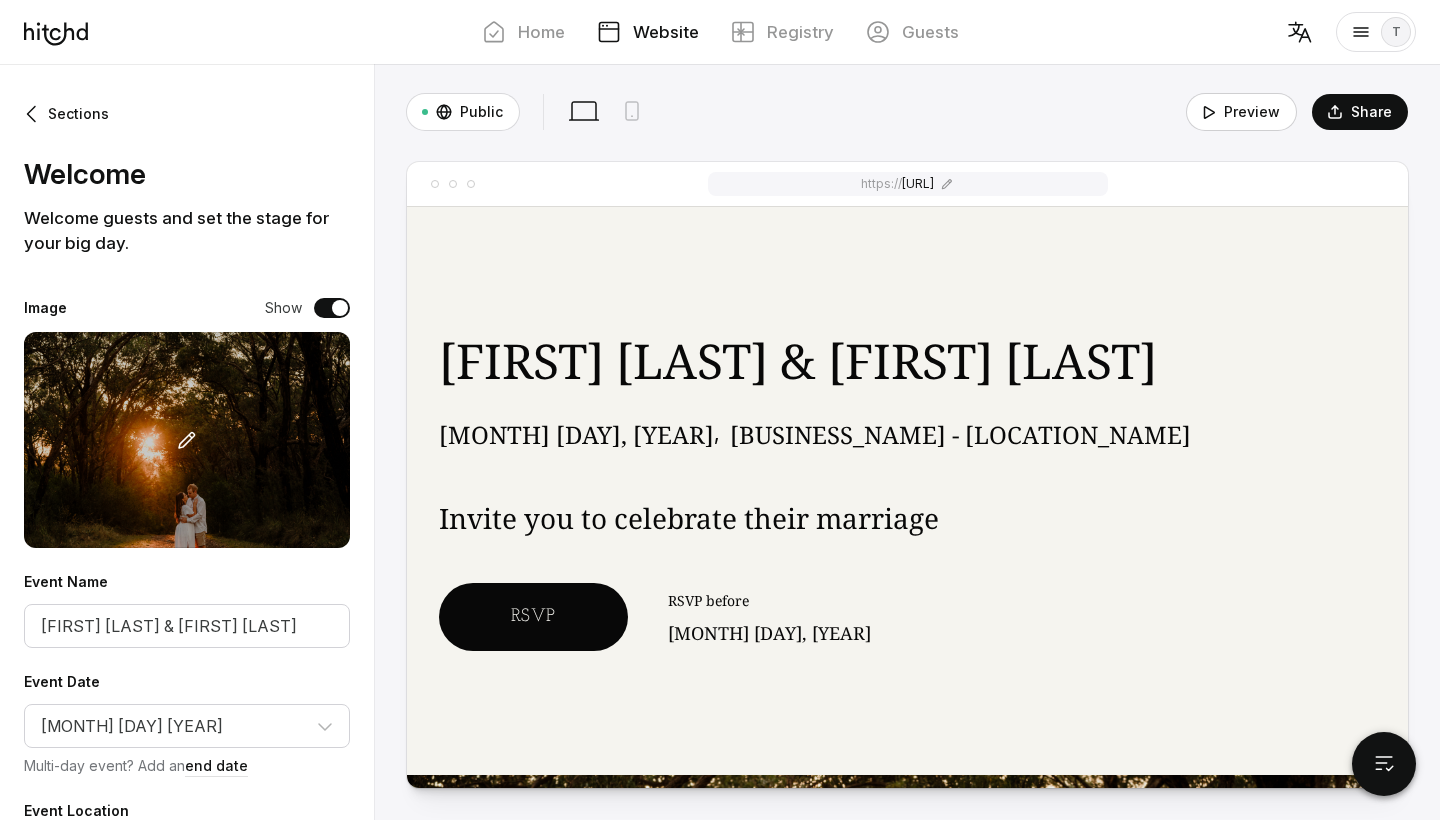 click on "Preview" at bounding box center (1241, 112) 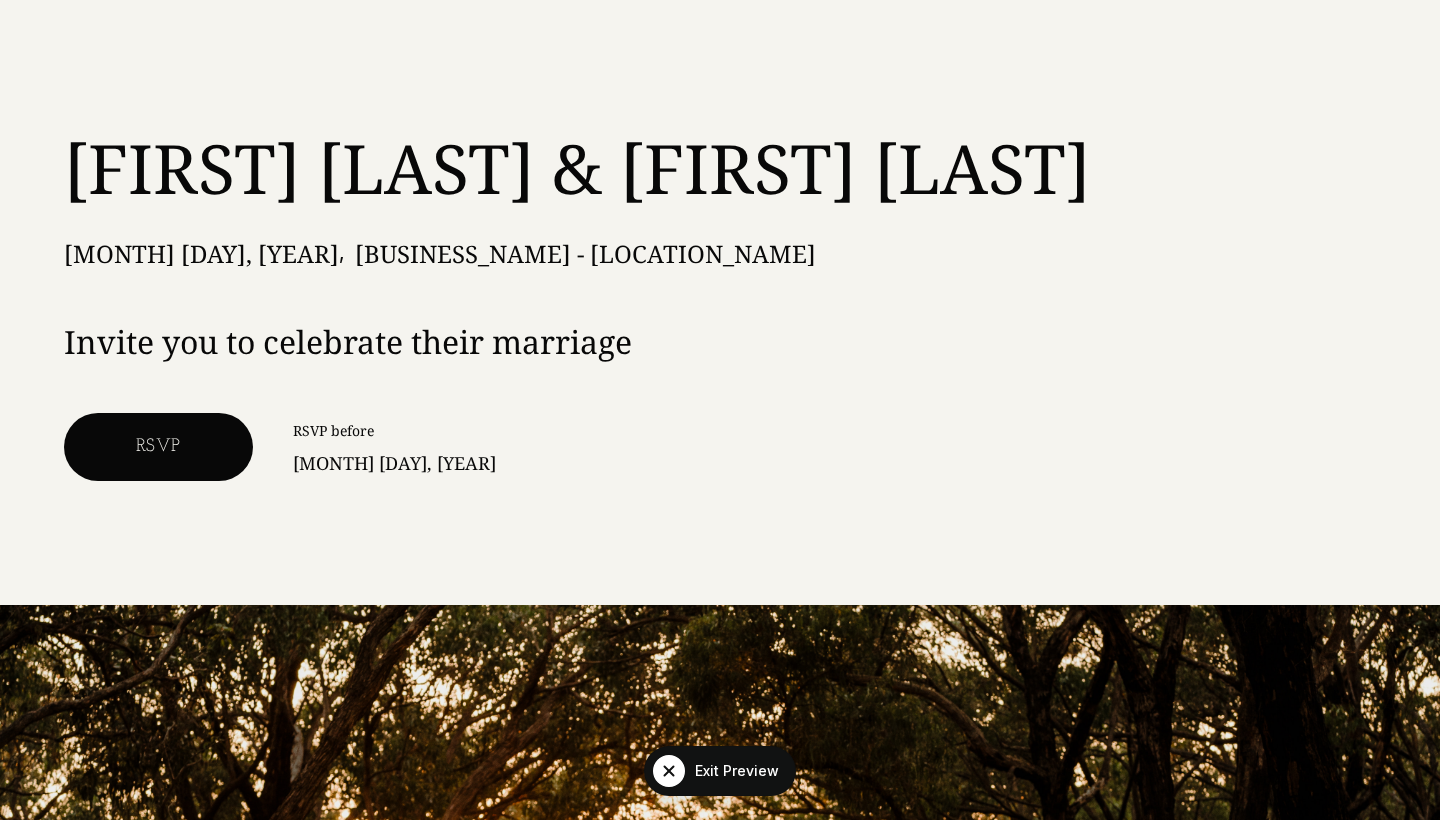 scroll, scrollTop: 0, scrollLeft: 0, axis: both 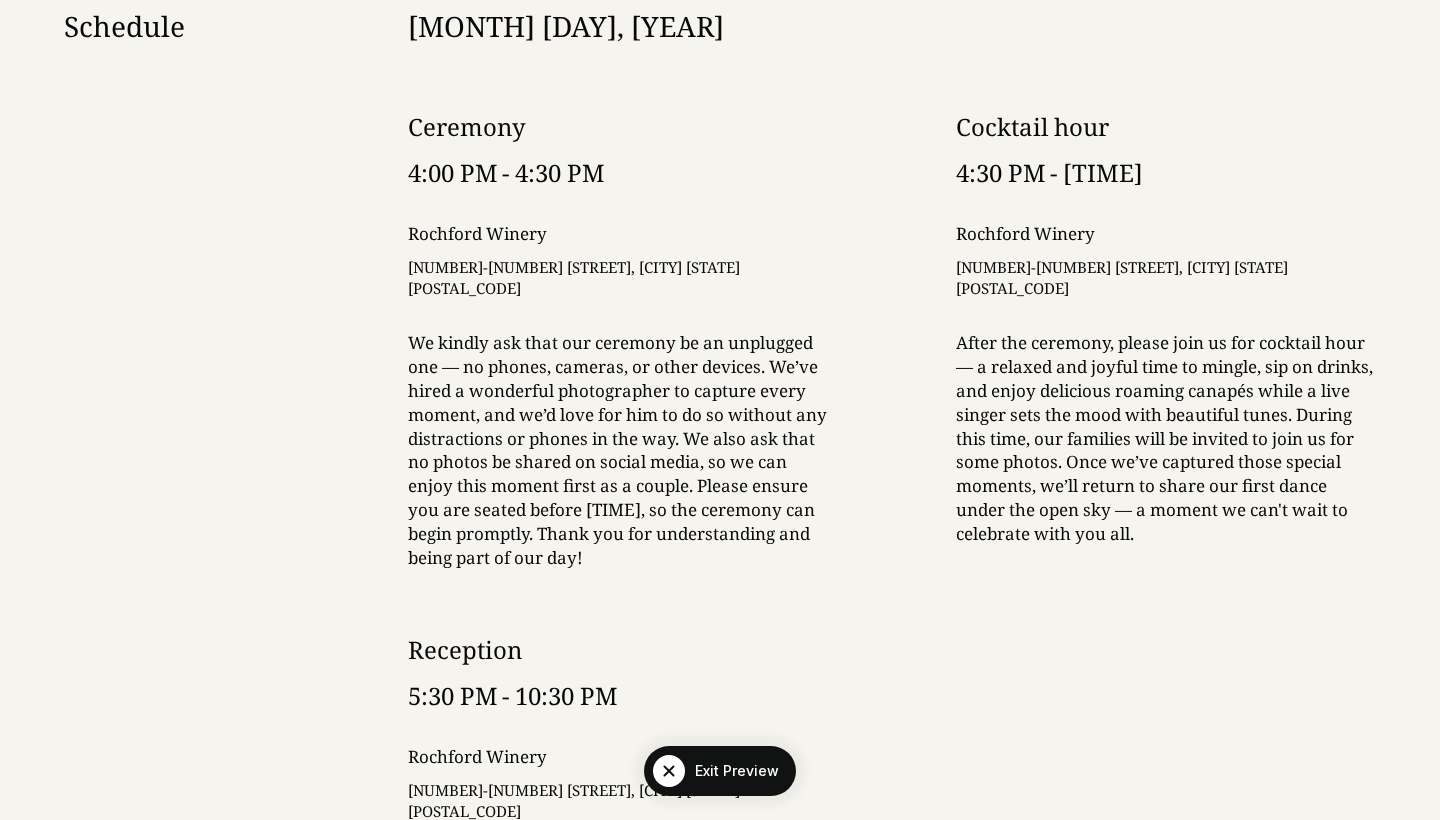 drag, startPoint x: 1214, startPoint y: 511, endPoint x: 940, endPoint y: 156, distance: 448.44287 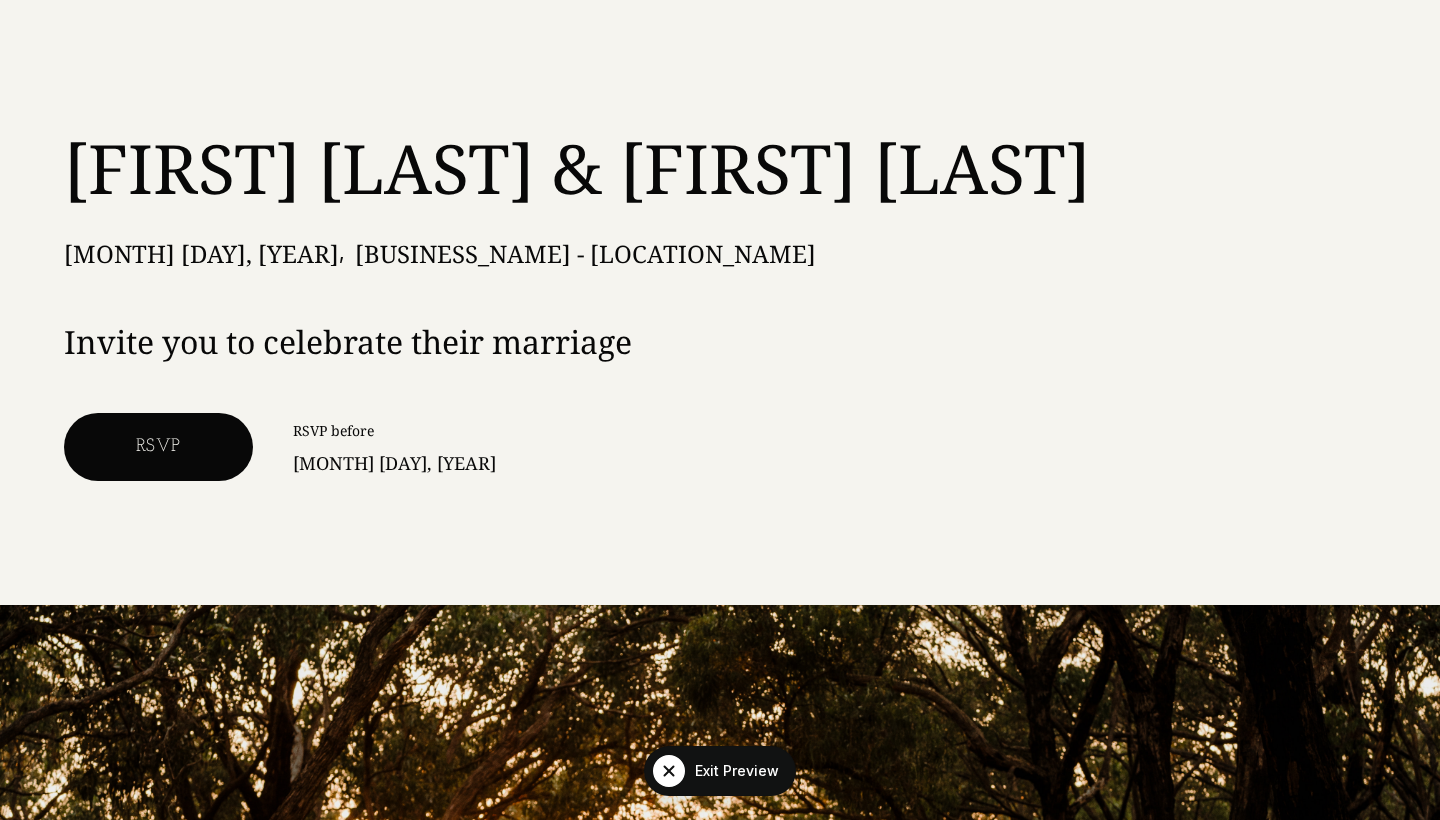 scroll, scrollTop: 0, scrollLeft: 0, axis: both 